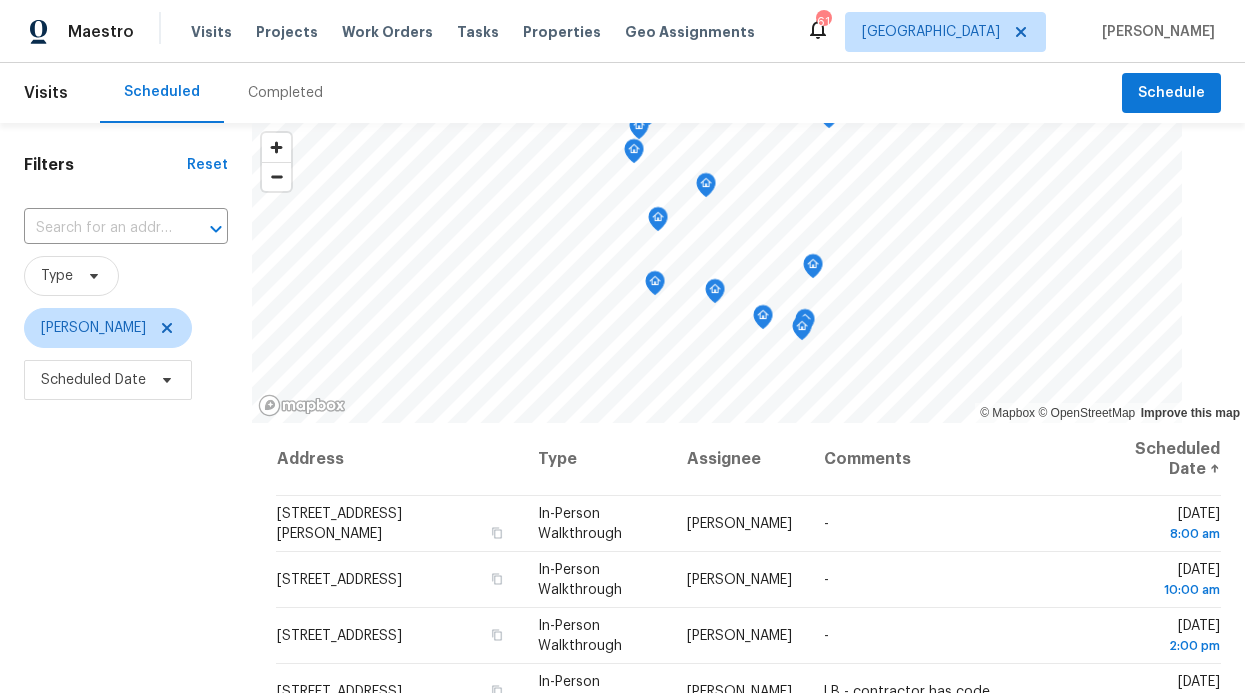 scroll, scrollTop: 0, scrollLeft: 0, axis: both 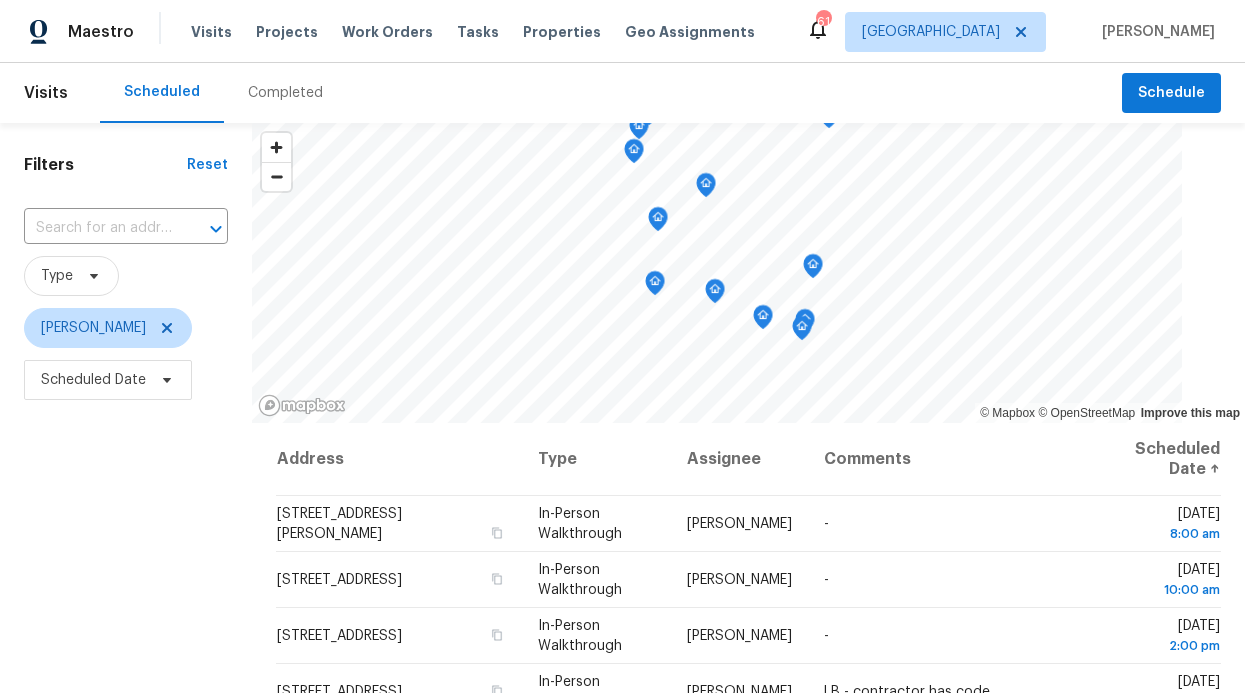 click on "Visits Projects Work Orders Tasks Properties Geo Assignments" at bounding box center [485, 32] 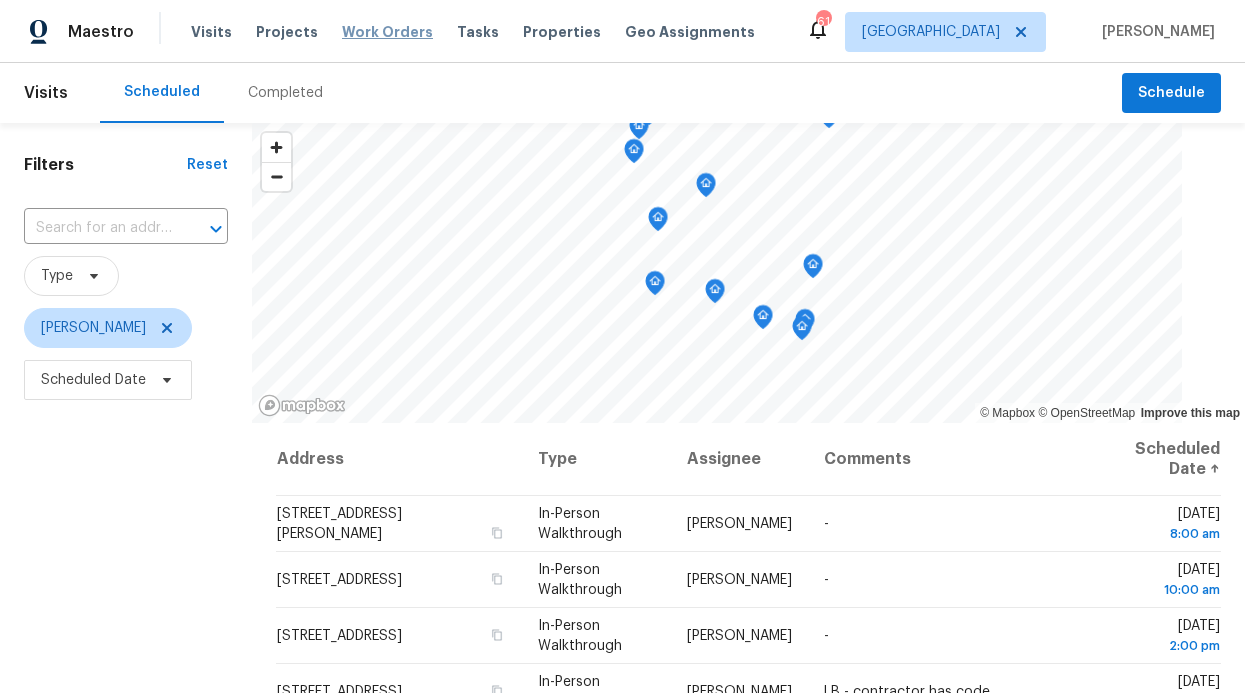 click on "Work Orders" at bounding box center (387, 32) 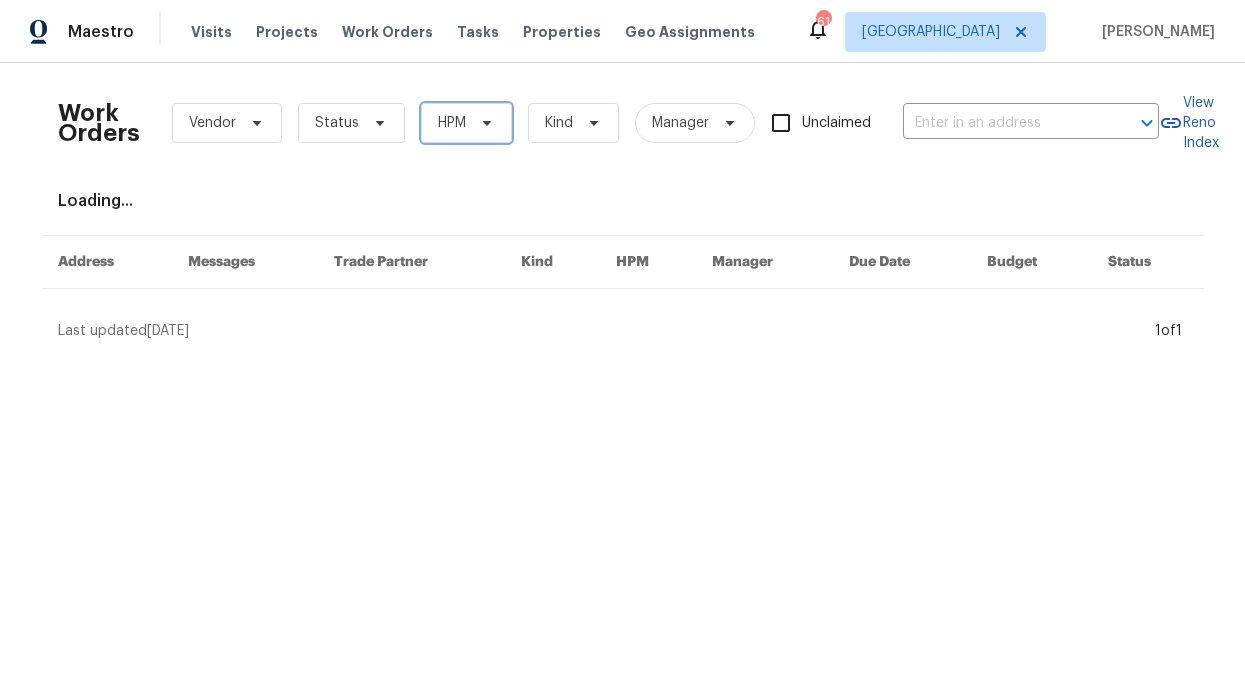 click on "HPM" at bounding box center (466, 123) 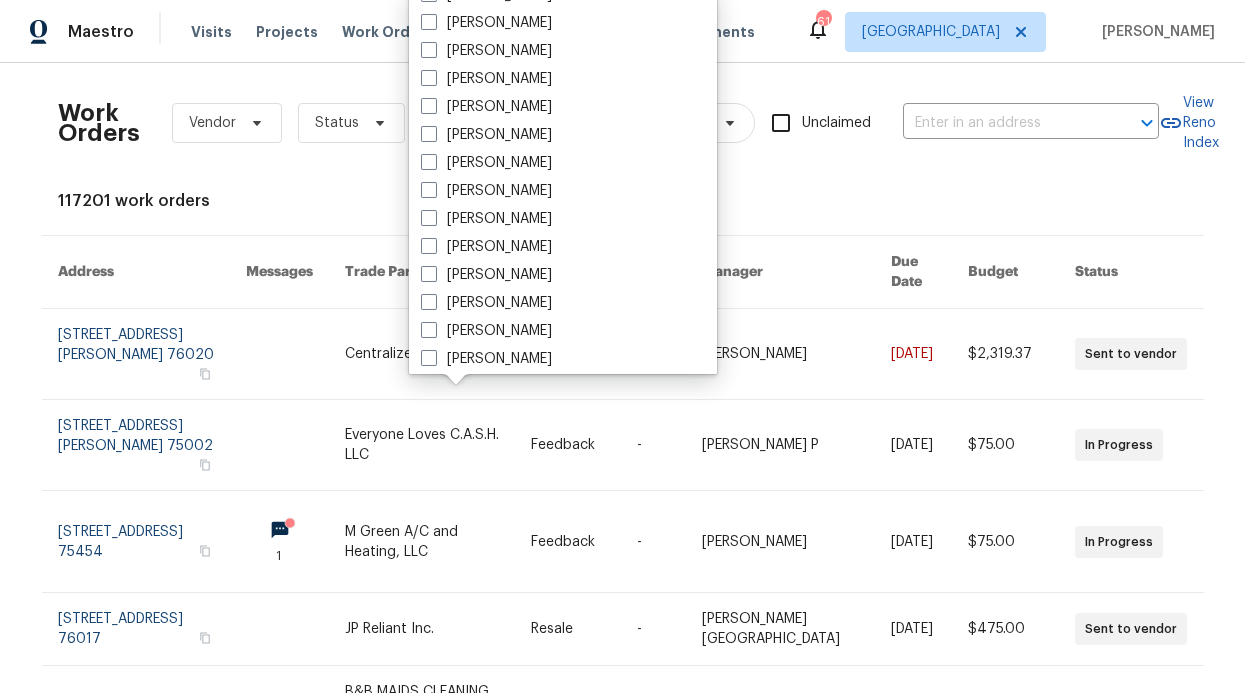 scroll, scrollTop: 1116, scrollLeft: 0, axis: vertical 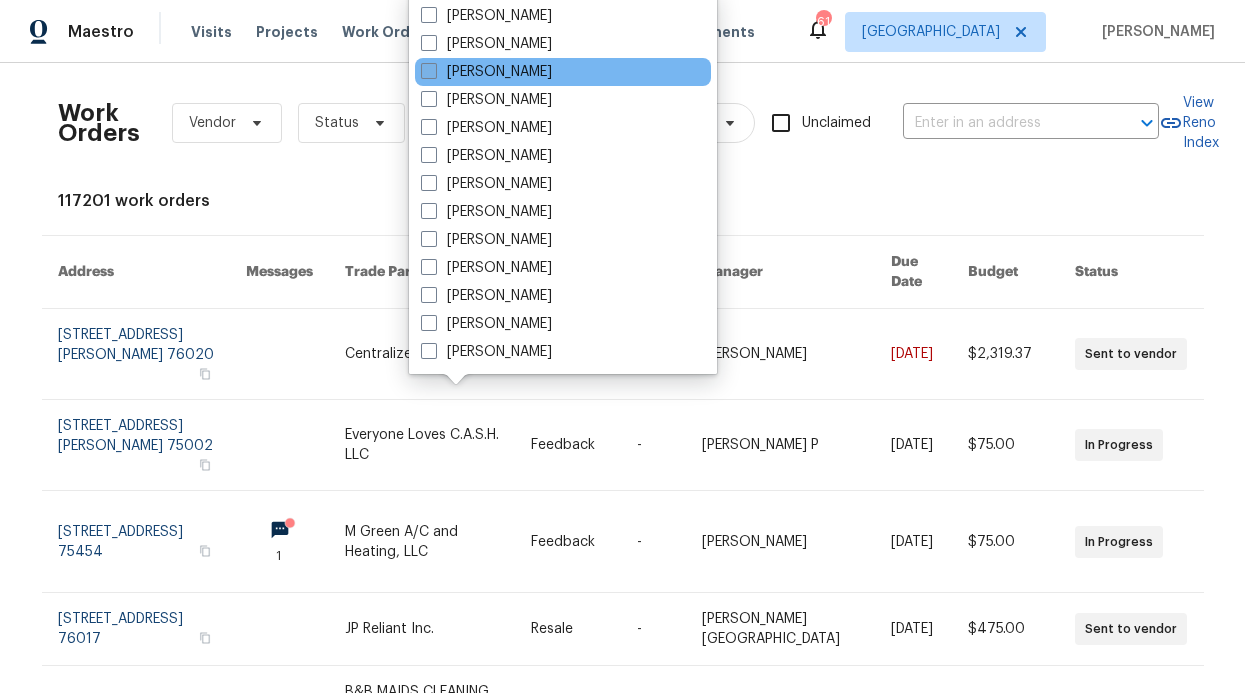 click on "[PERSON_NAME]" at bounding box center [486, 72] 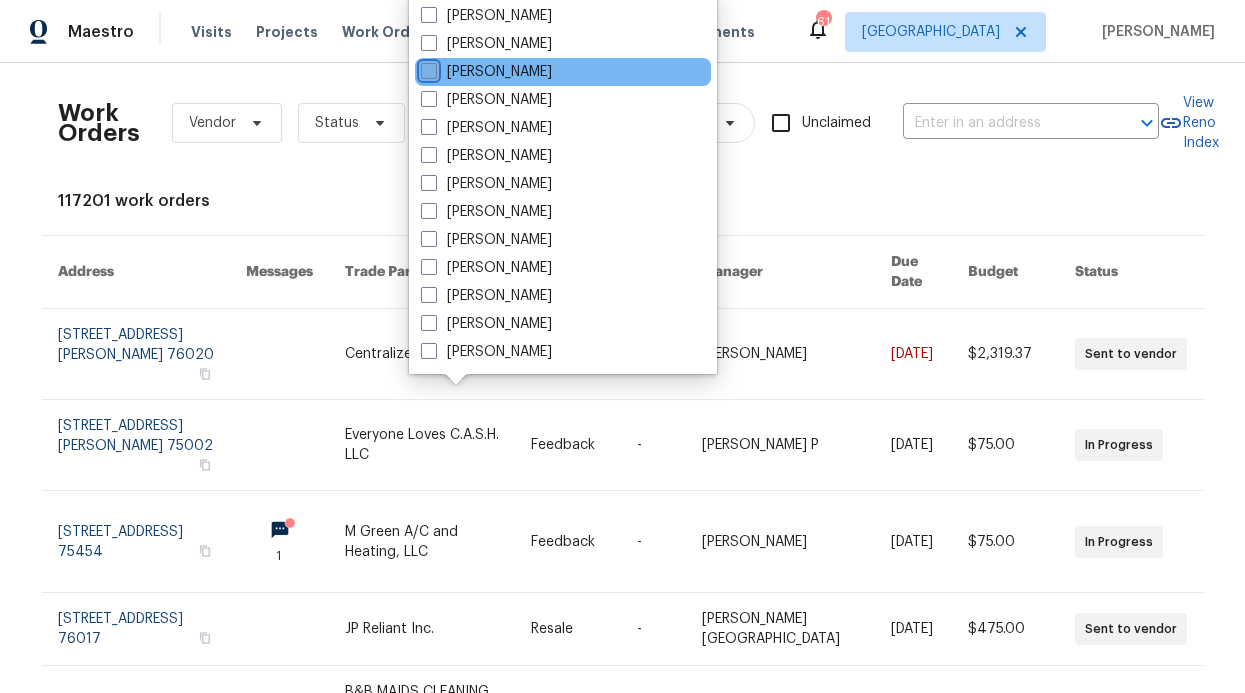 click on "[PERSON_NAME]" at bounding box center [427, 68] 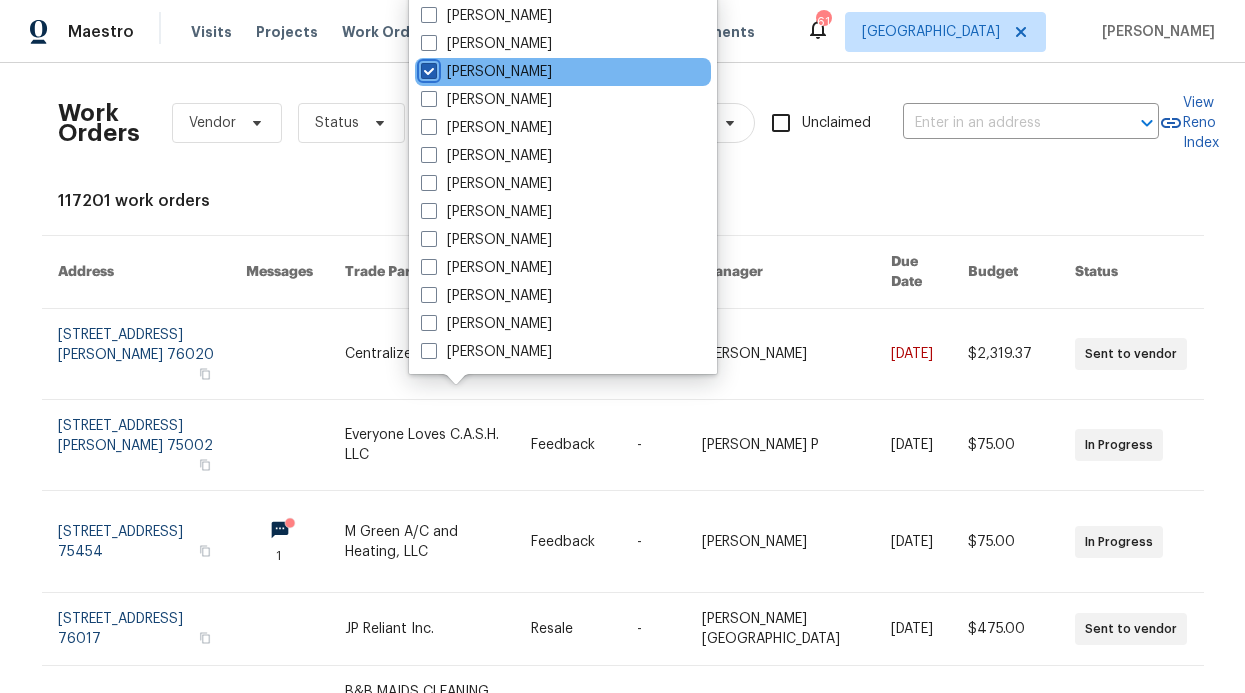 checkbox on "true" 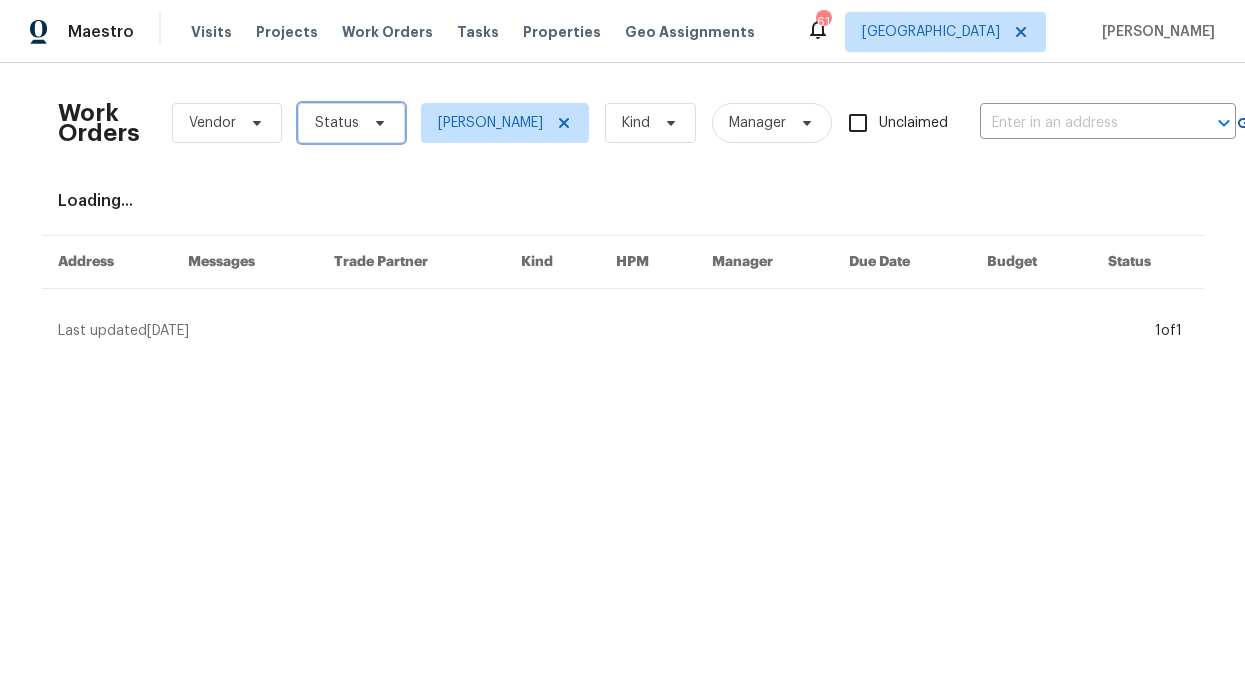 click on "Status" at bounding box center [351, 123] 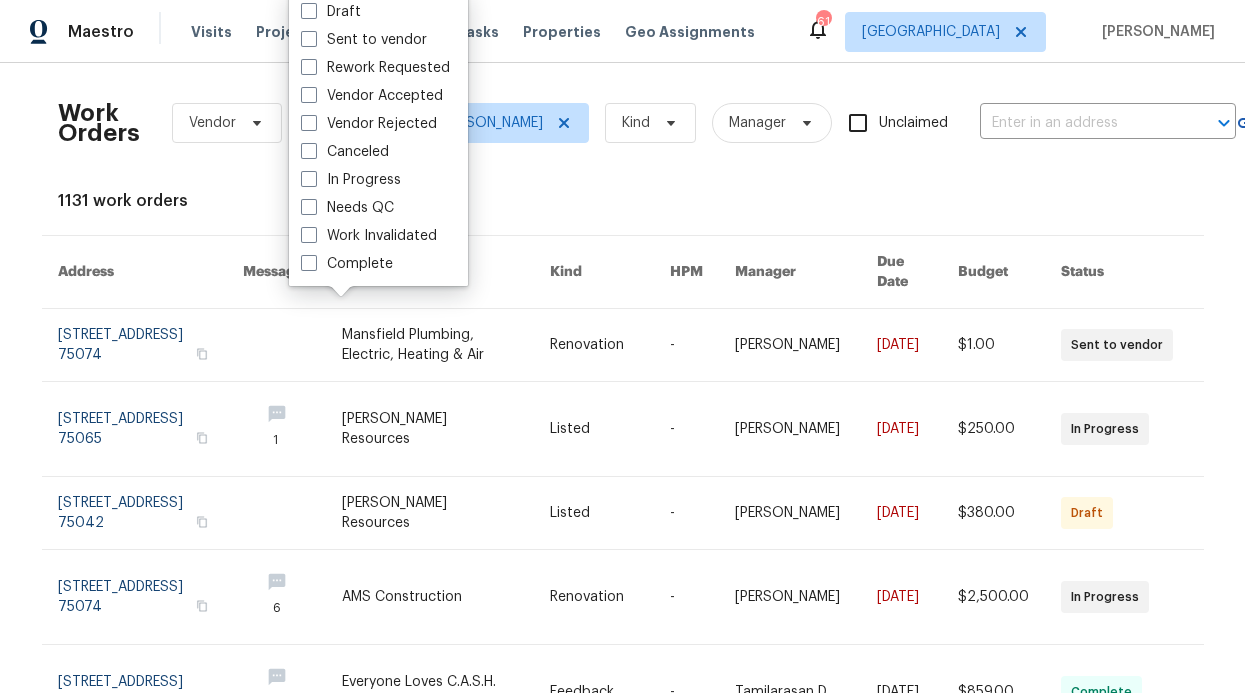 click on "Needs QC" at bounding box center [347, 208] 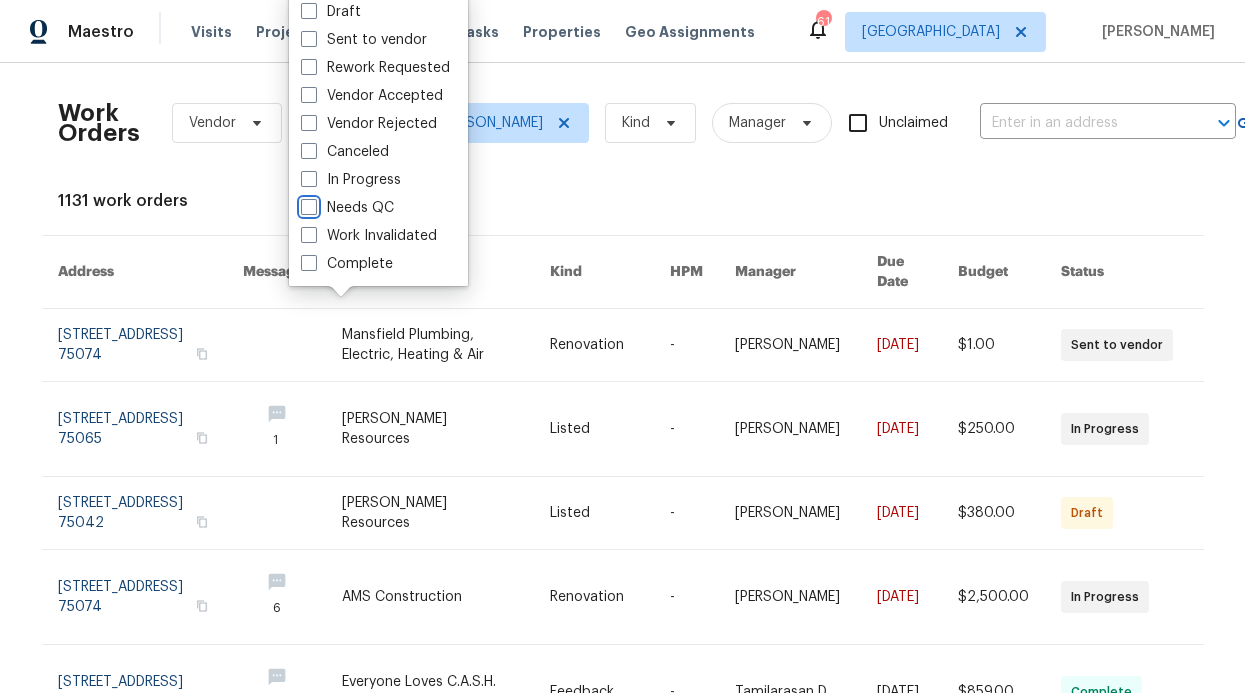 click on "Needs QC" at bounding box center [307, 204] 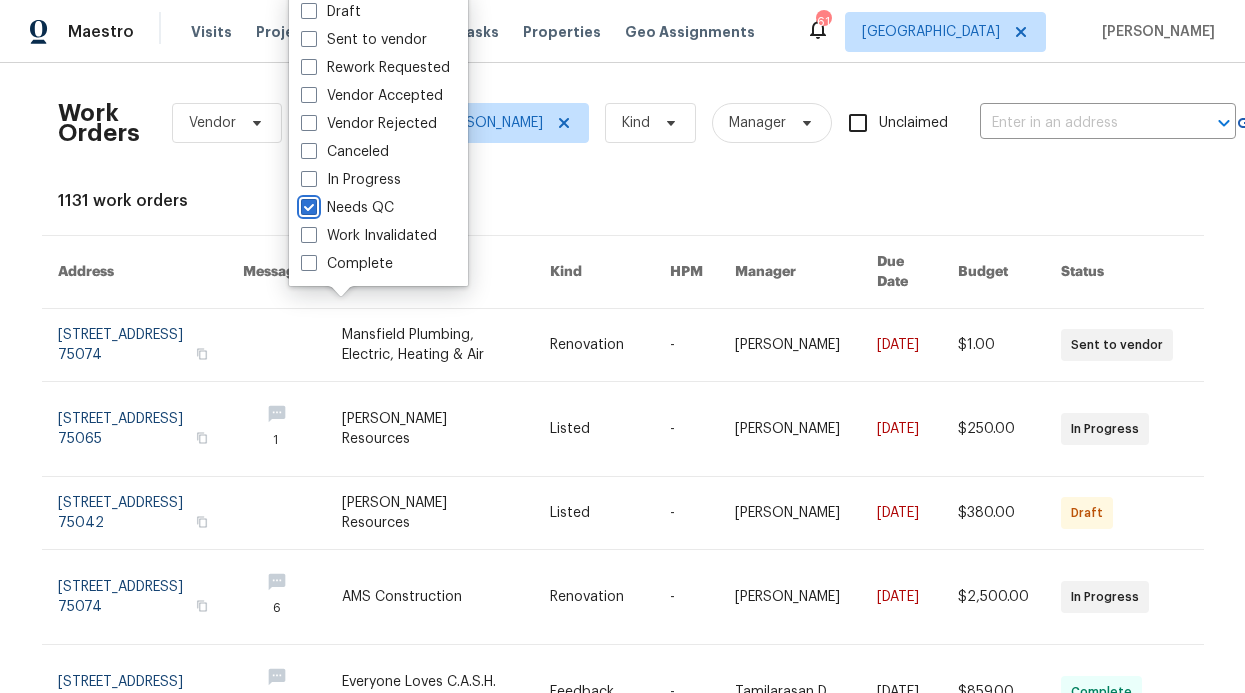 checkbox on "true" 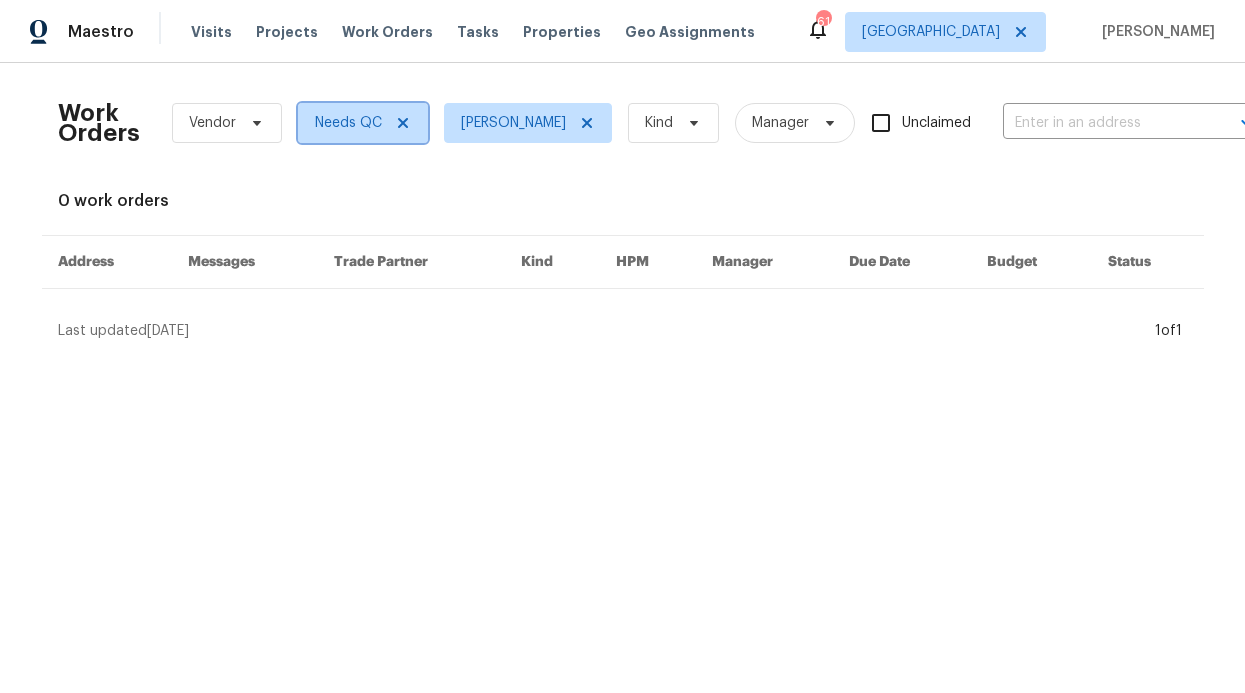 click 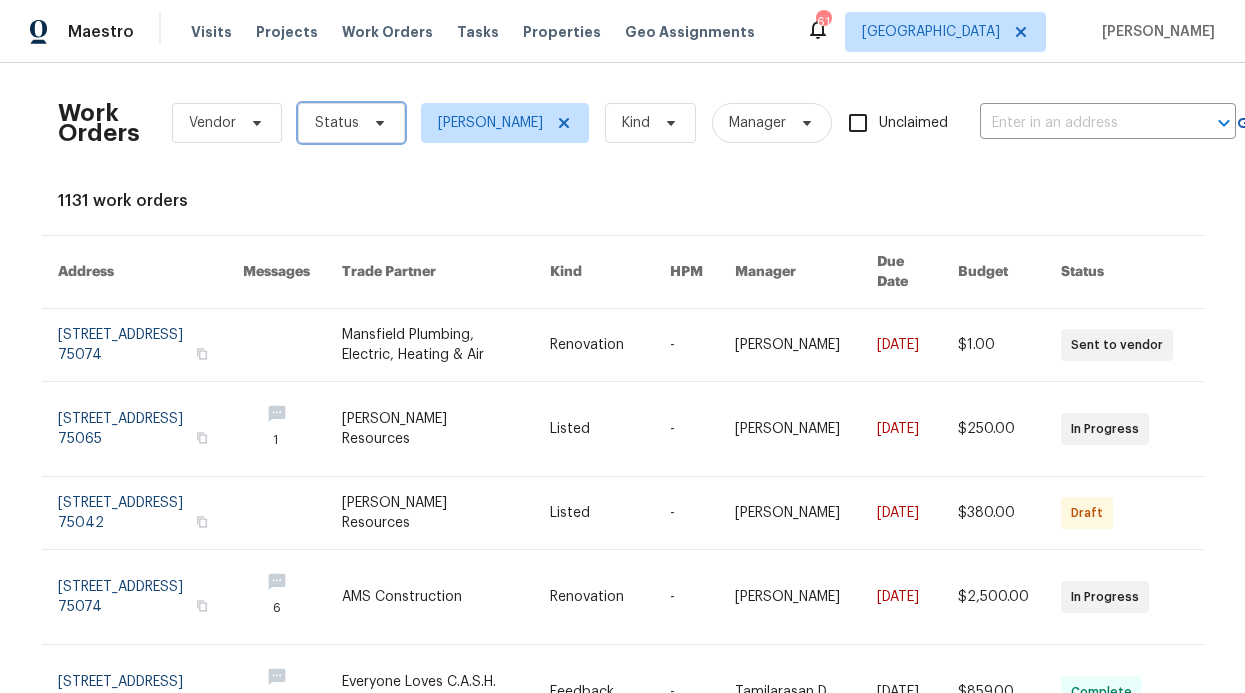 click at bounding box center (377, 123) 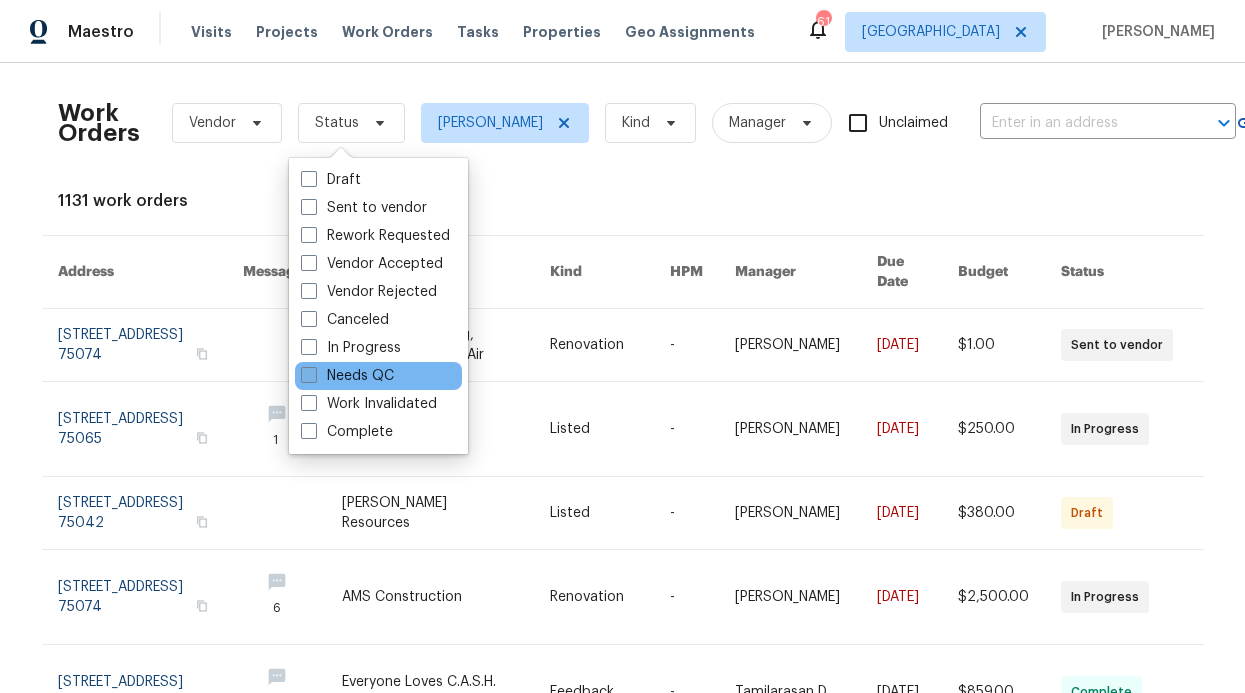 click on "Needs QC" at bounding box center (347, 376) 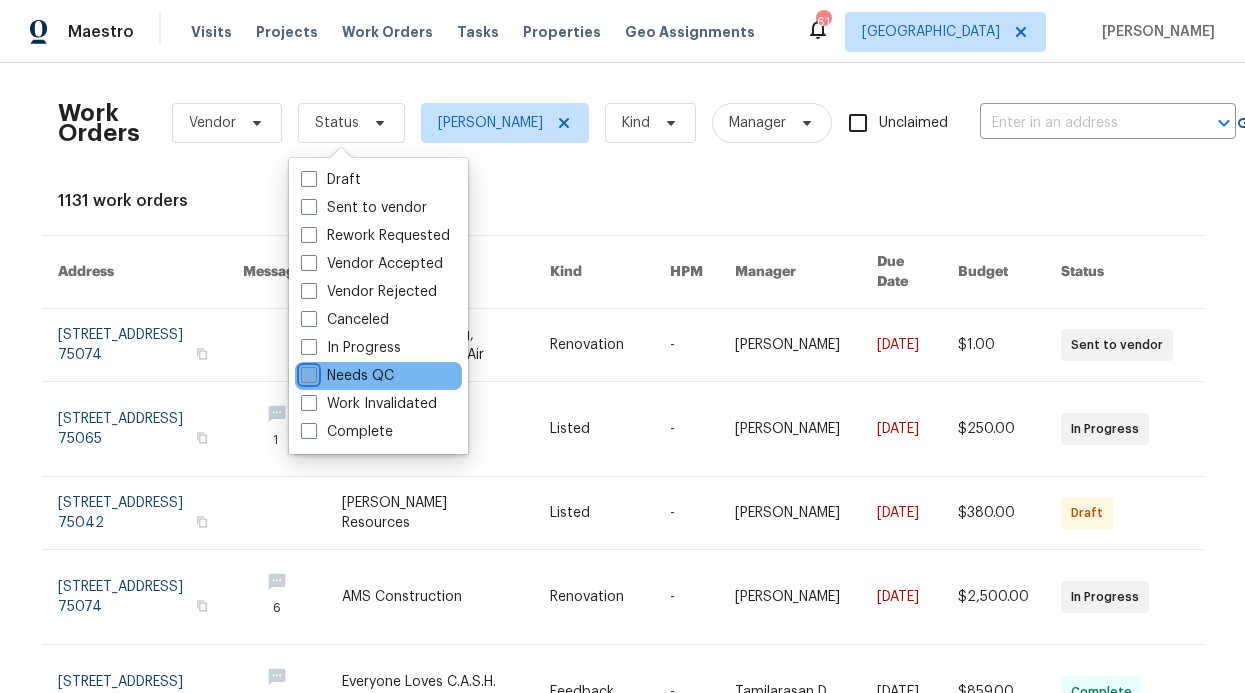 click on "Needs QC" at bounding box center (307, 372) 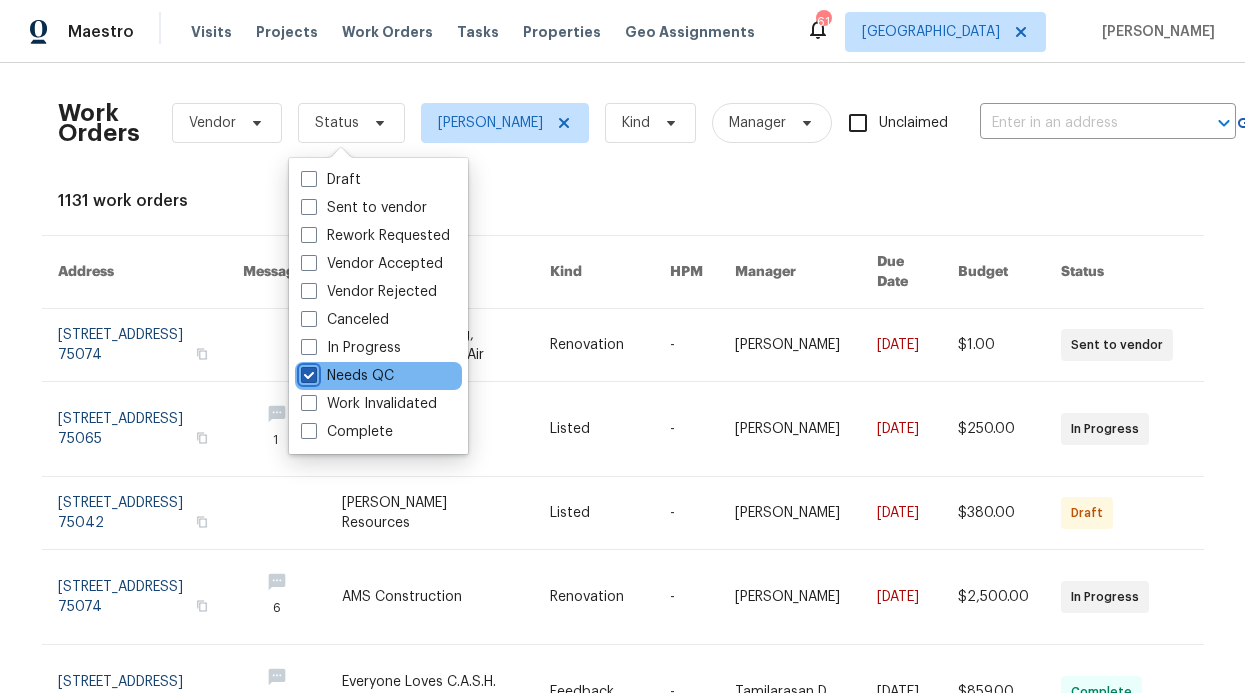 checkbox on "true" 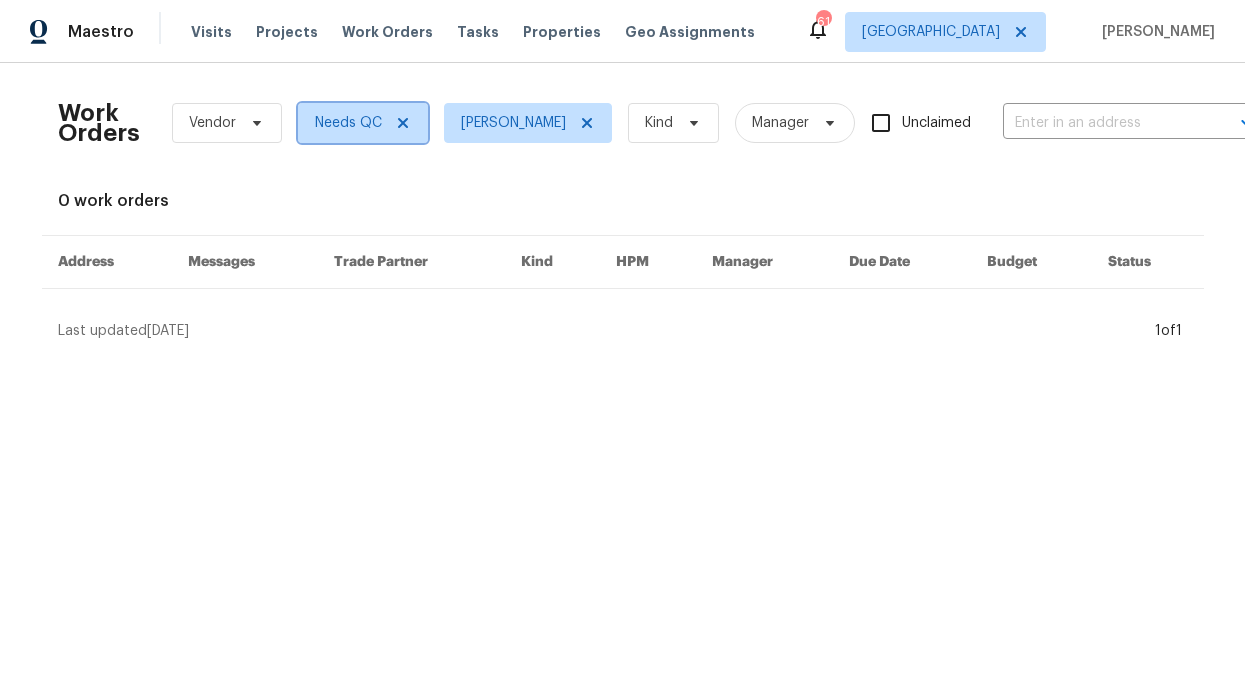 click 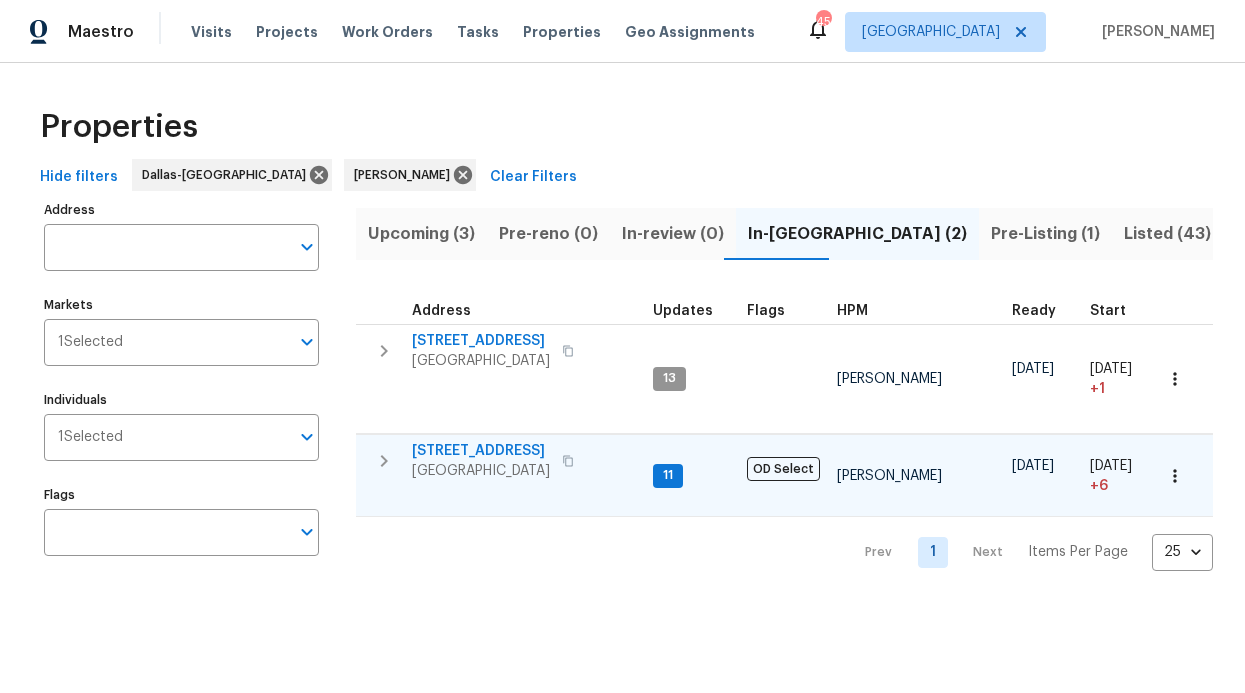 scroll, scrollTop: 0, scrollLeft: 0, axis: both 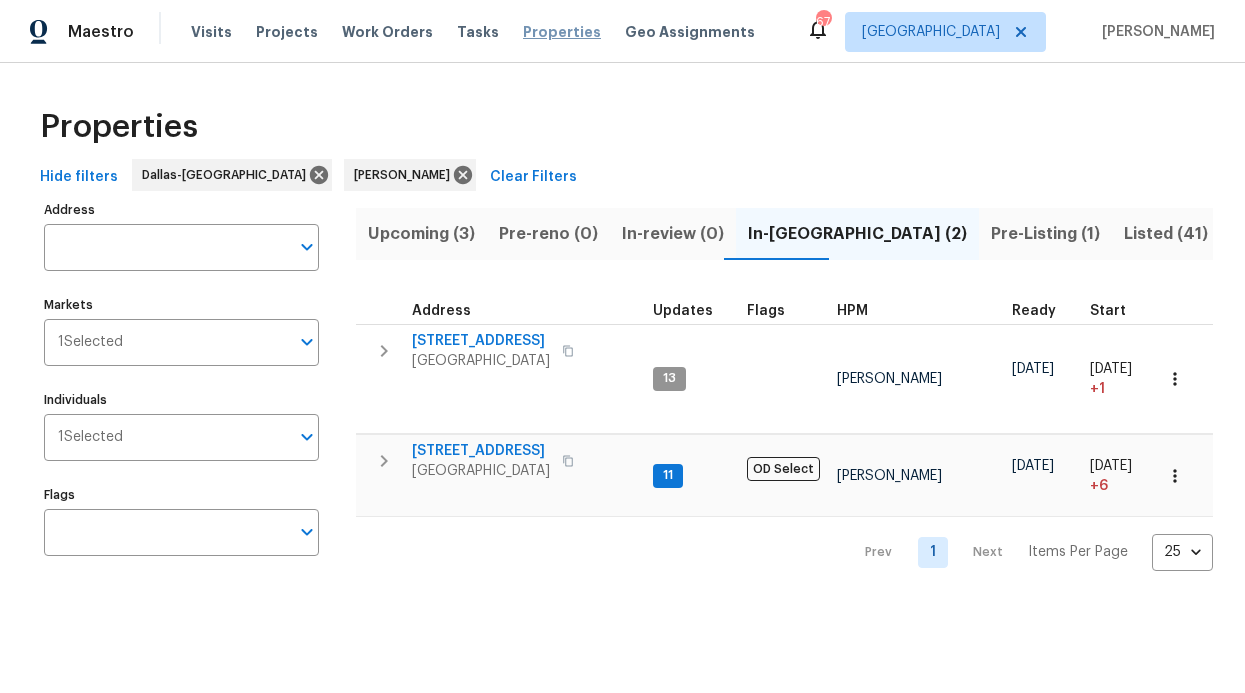 click on "Properties" at bounding box center (562, 32) 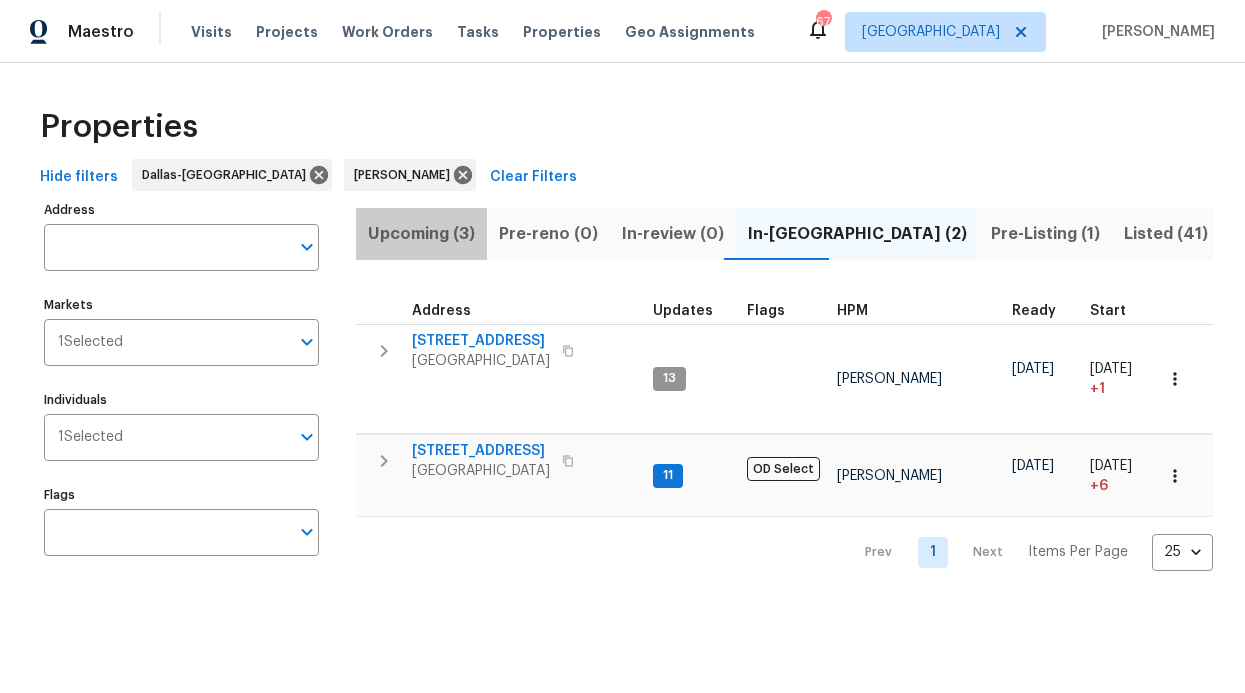 click on "Upcoming (3)" at bounding box center (421, 234) 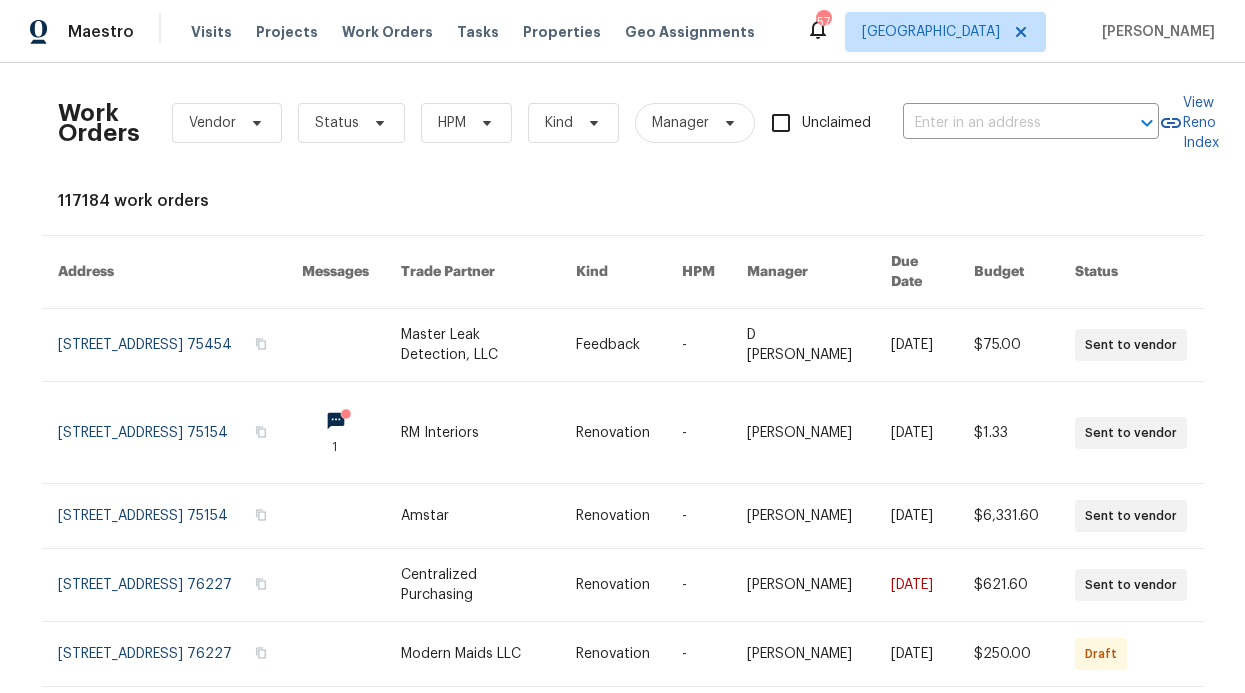 scroll, scrollTop: 0, scrollLeft: 0, axis: both 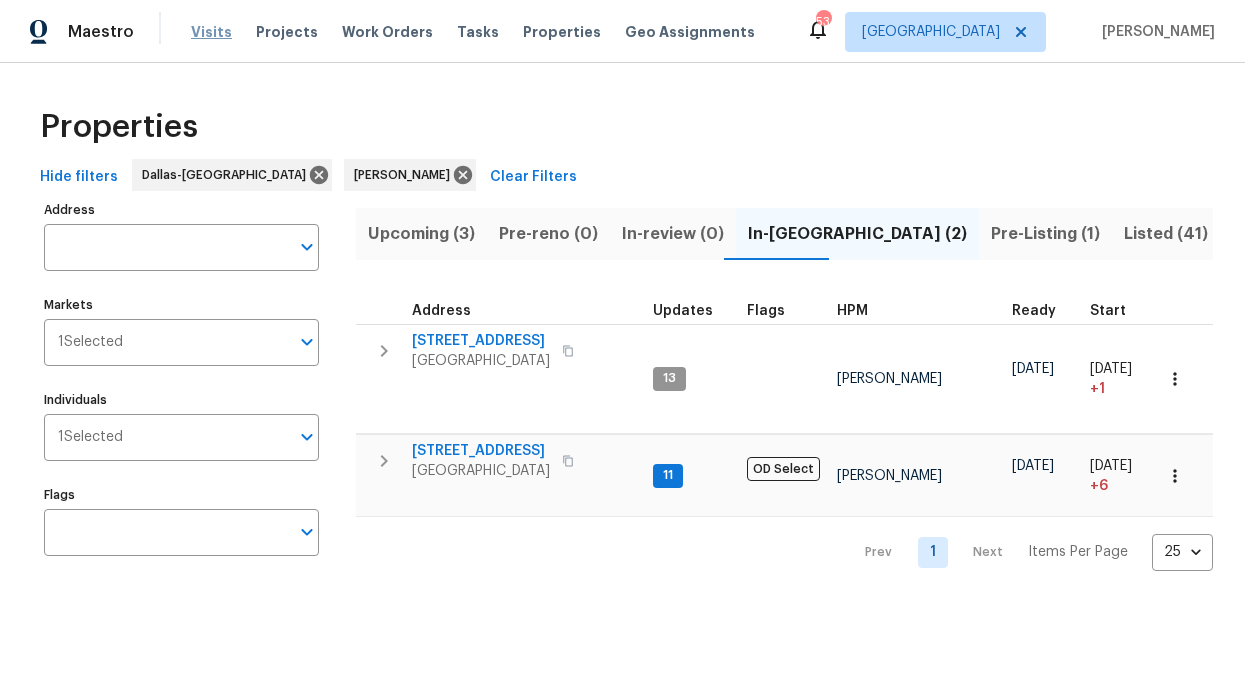 click on "Visits" at bounding box center (211, 32) 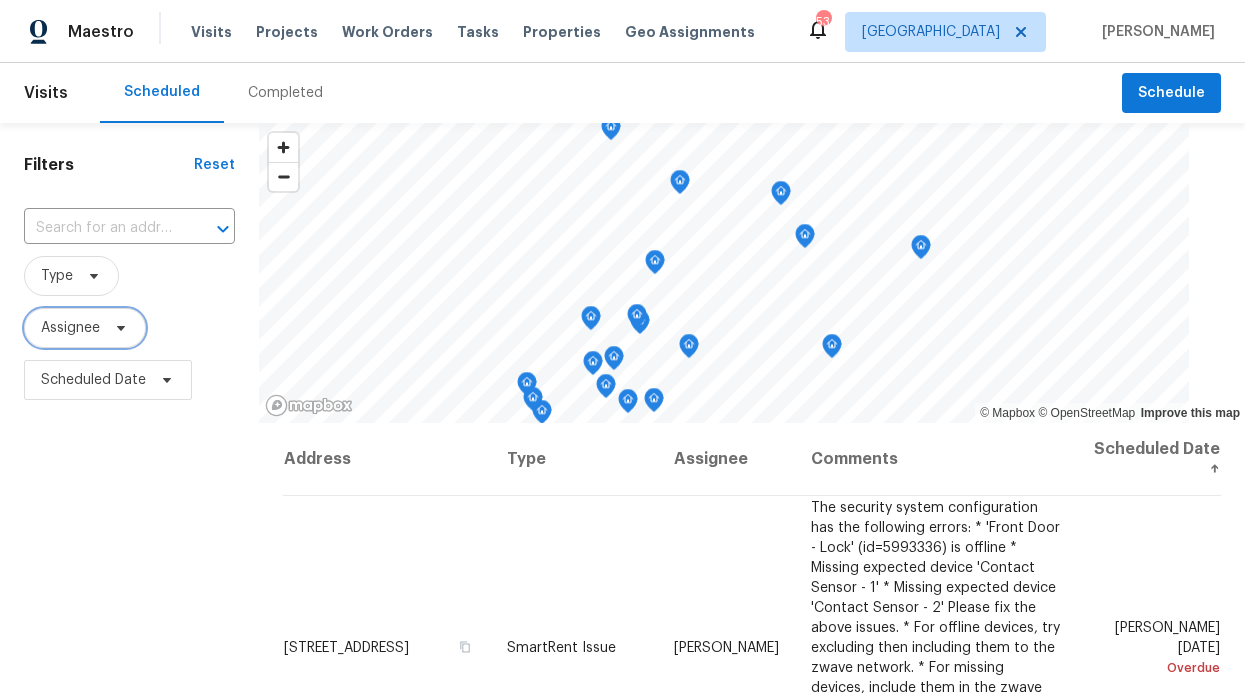 click on "Assignee" at bounding box center (70, 328) 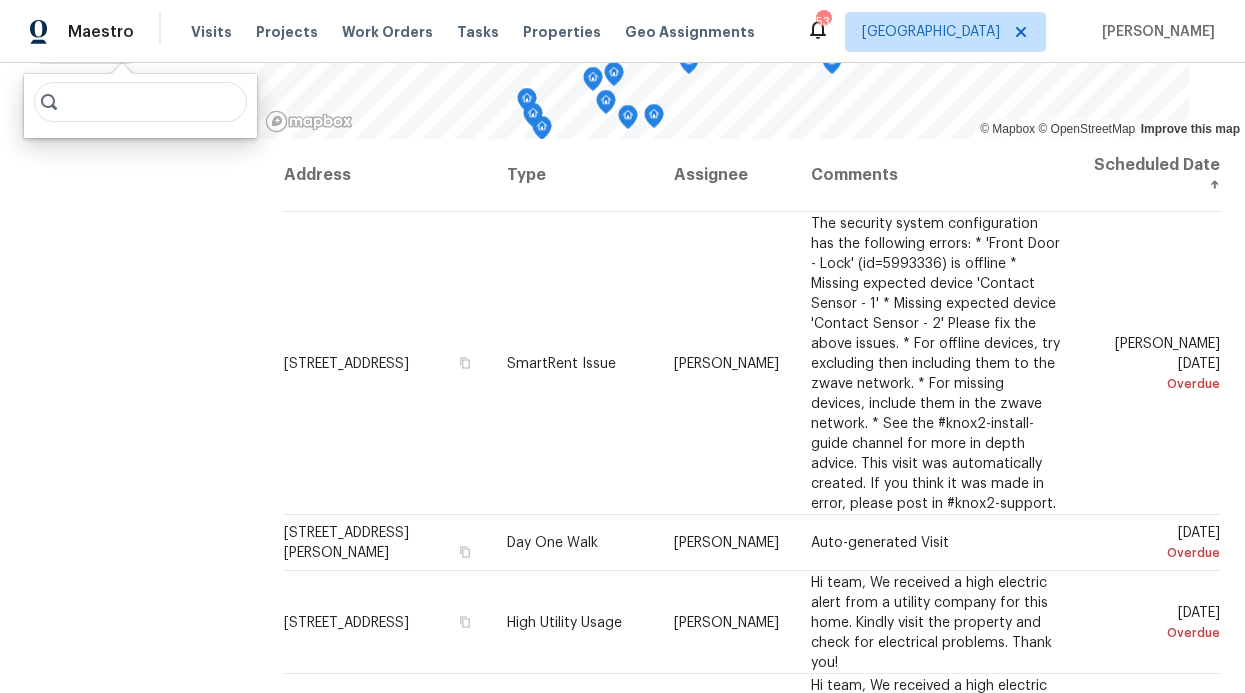 scroll, scrollTop: 261, scrollLeft: 0, axis: vertical 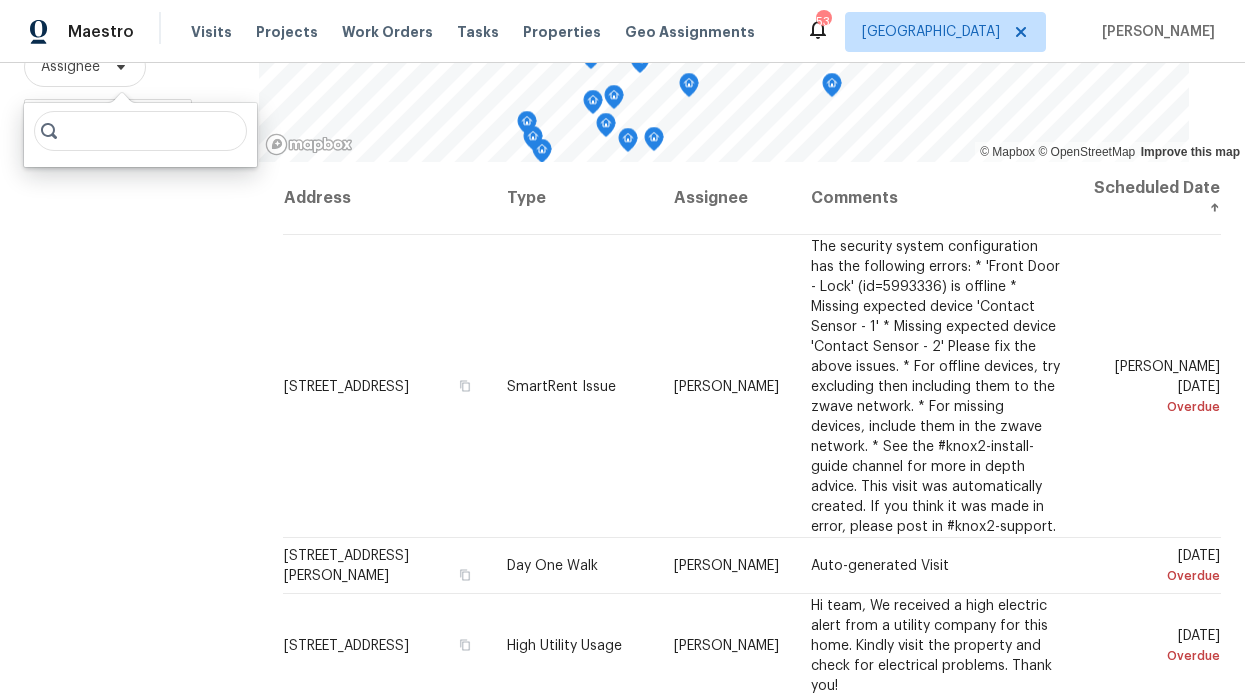 click at bounding box center (140, 131) 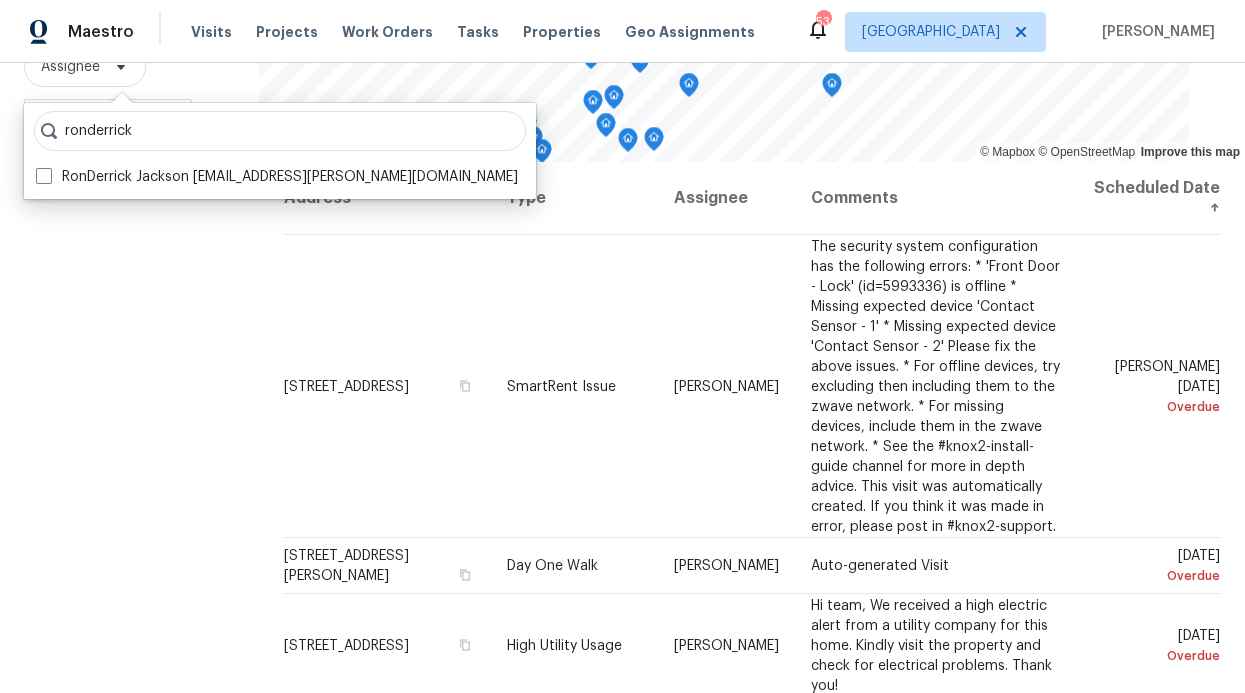 type on "ronderrick" 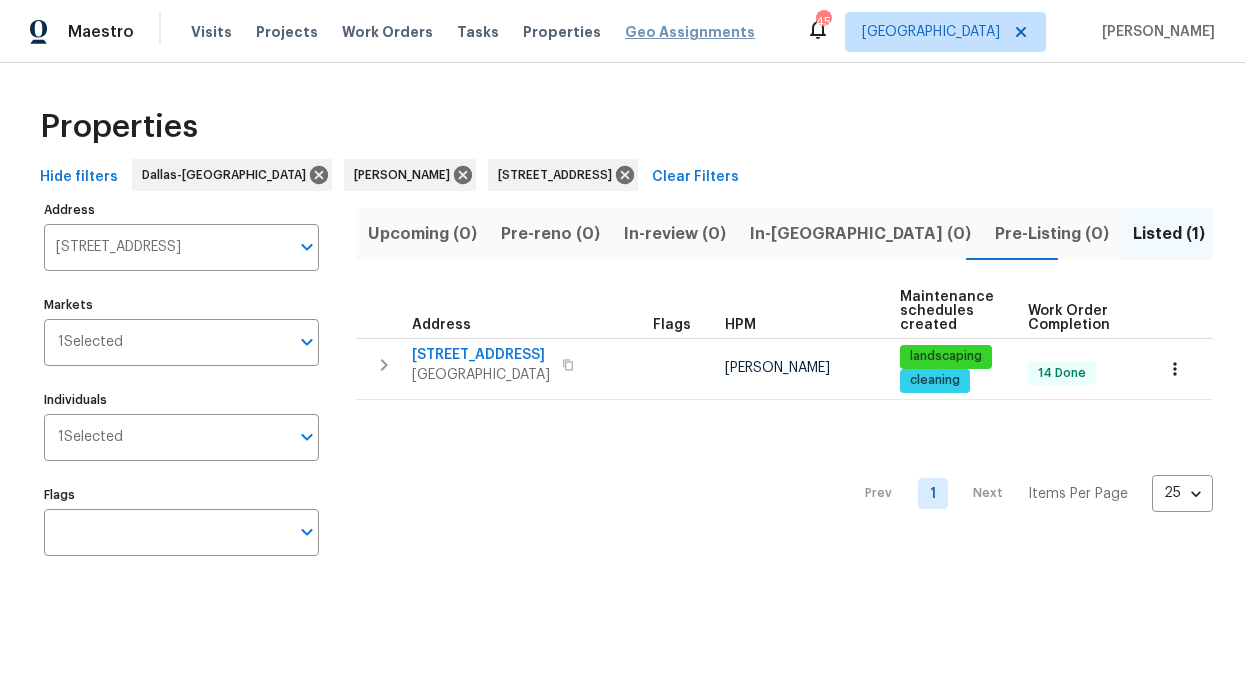scroll, scrollTop: 0, scrollLeft: 0, axis: both 